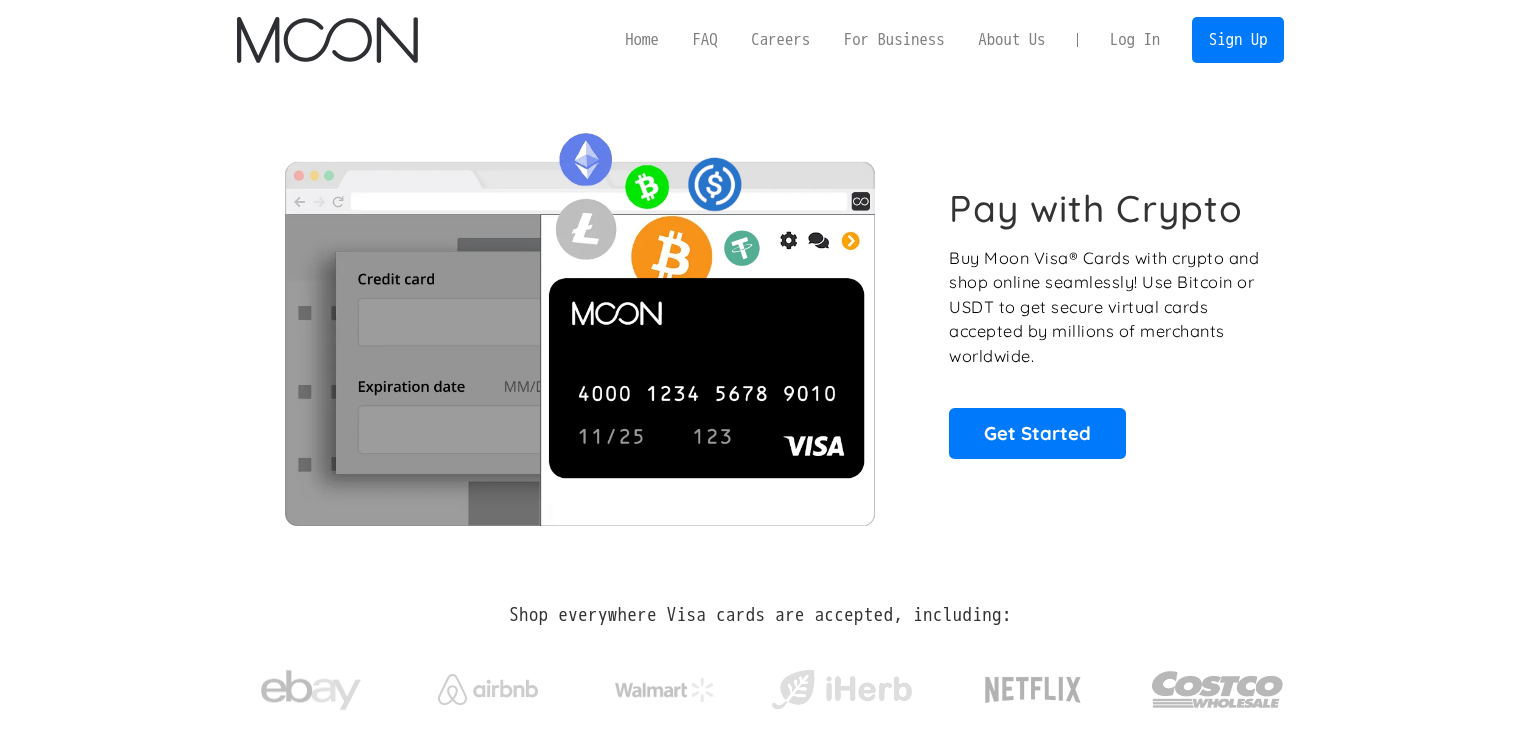 scroll, scrollTop: 0, scrollLeft: 0, axis: both 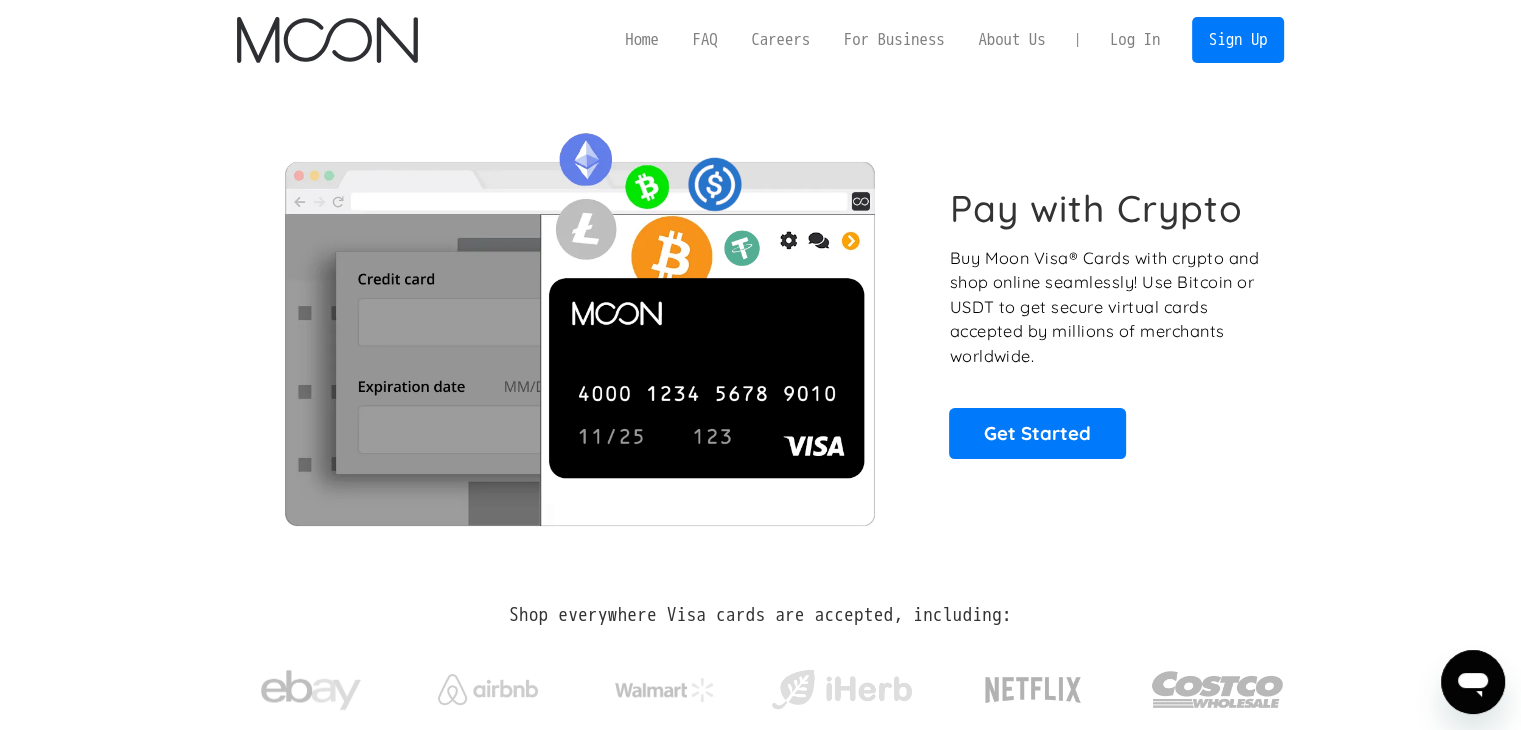 click on "Log In" at bounding box center [1135, 40] 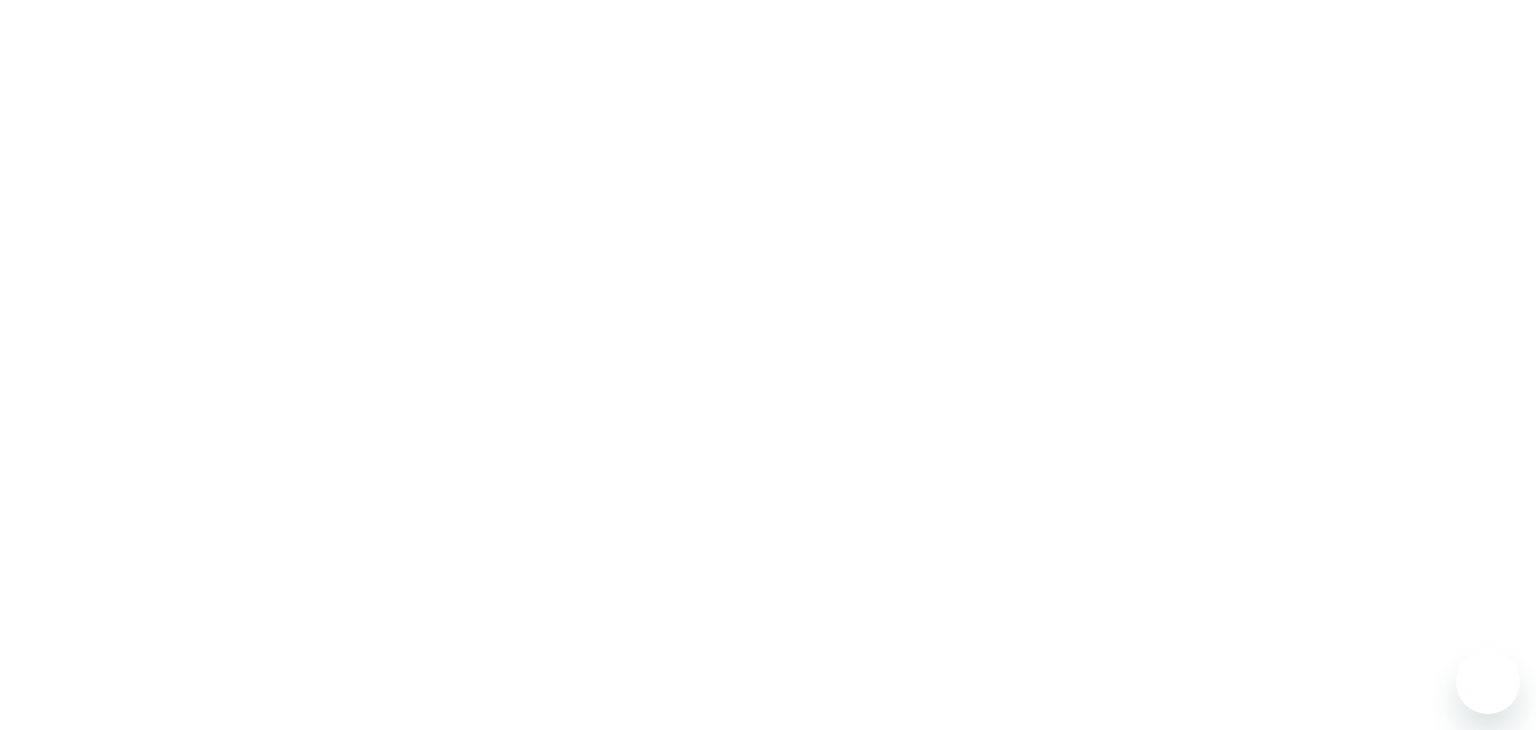 scroll, scrollTop: 0, scrollLeft: 0, axis: both 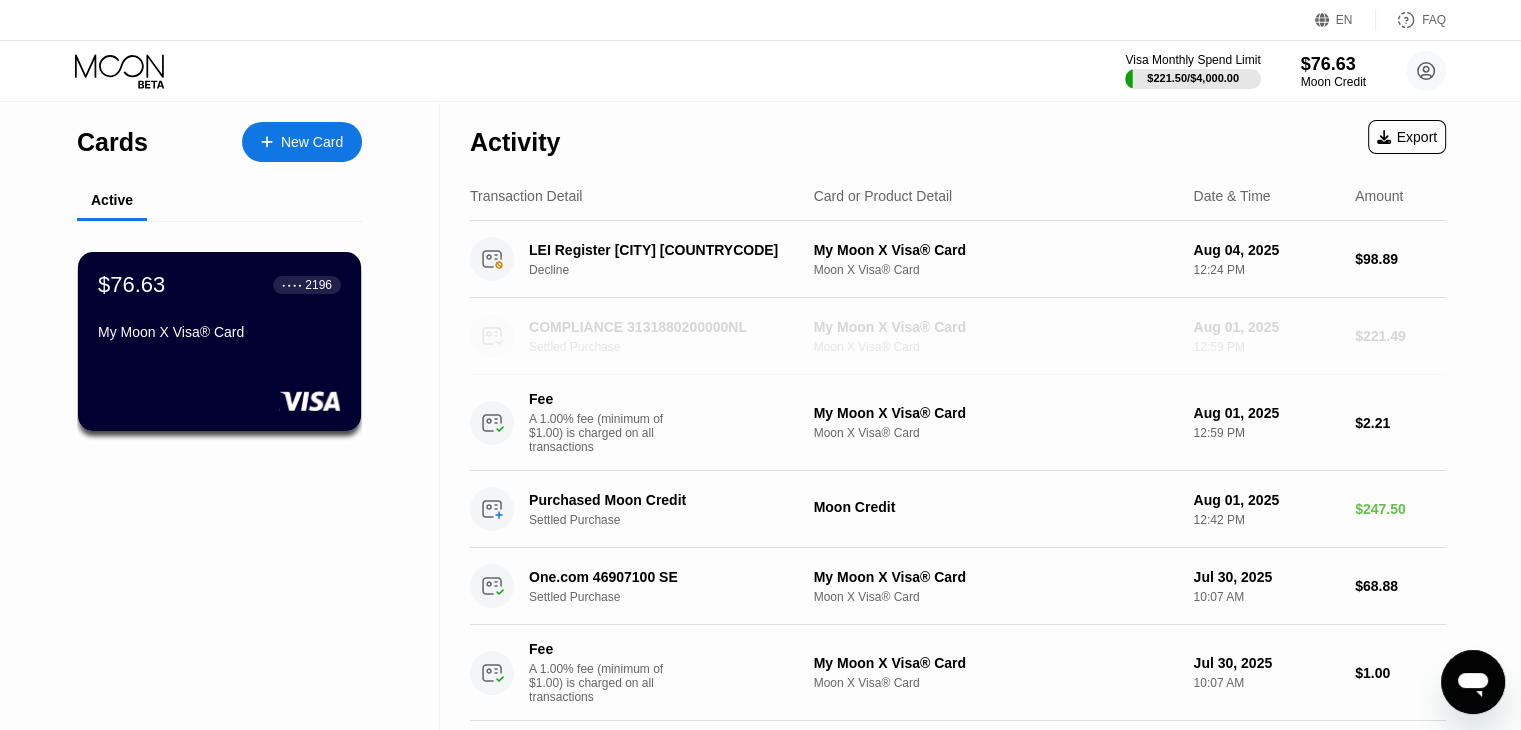 drag, startPoint x: 747, startPoint y: 325, endPoint x: 602, endPoint y: 326, distance: 145.00345 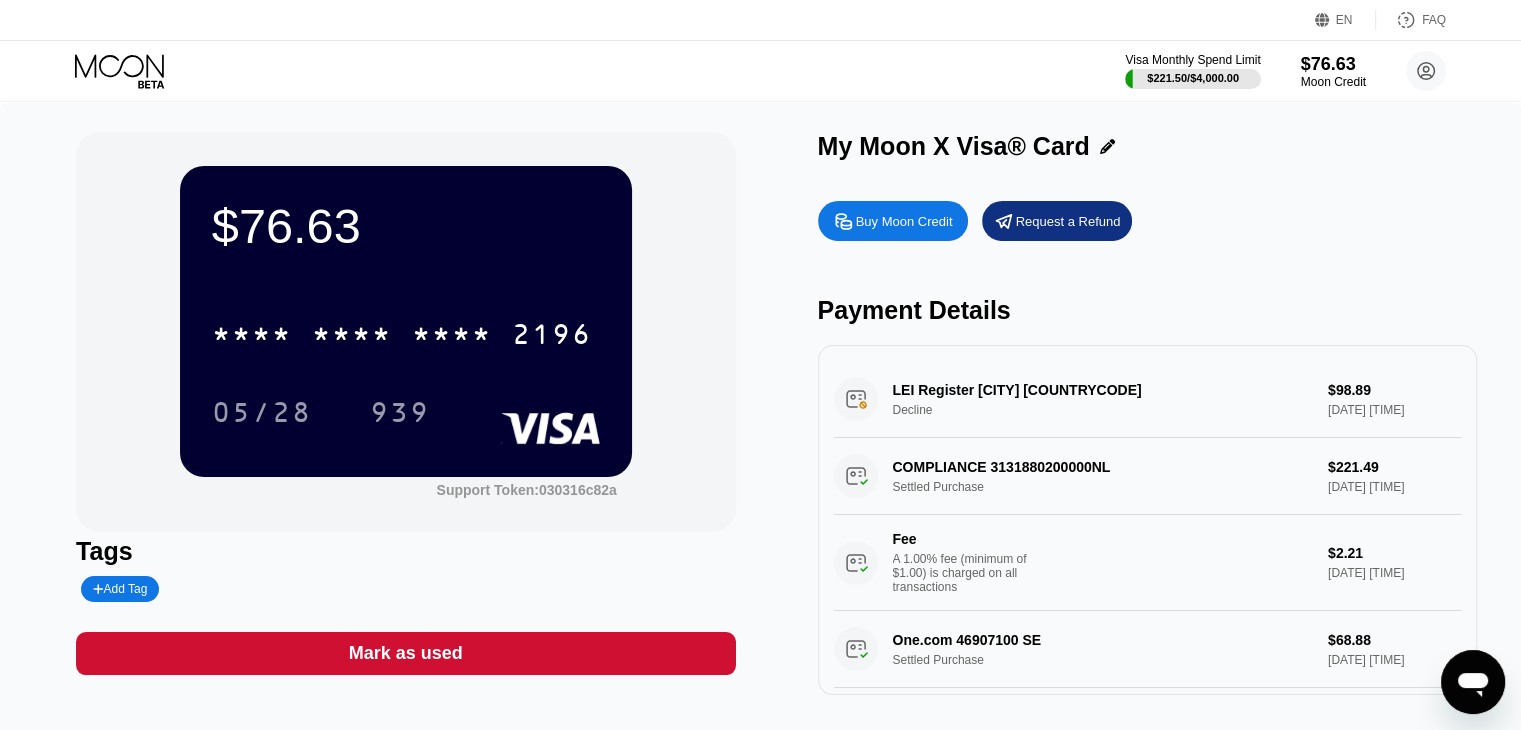 click on "Visa Monthly Spend Limit $221.50 / $4,000.00 $76.63 Moon Credit Garry Ronald Moss mobielecs@gmail.com  Home Settings Support Careers About Us Log out Privacy policy Terms" at bounding box center (760, 71) 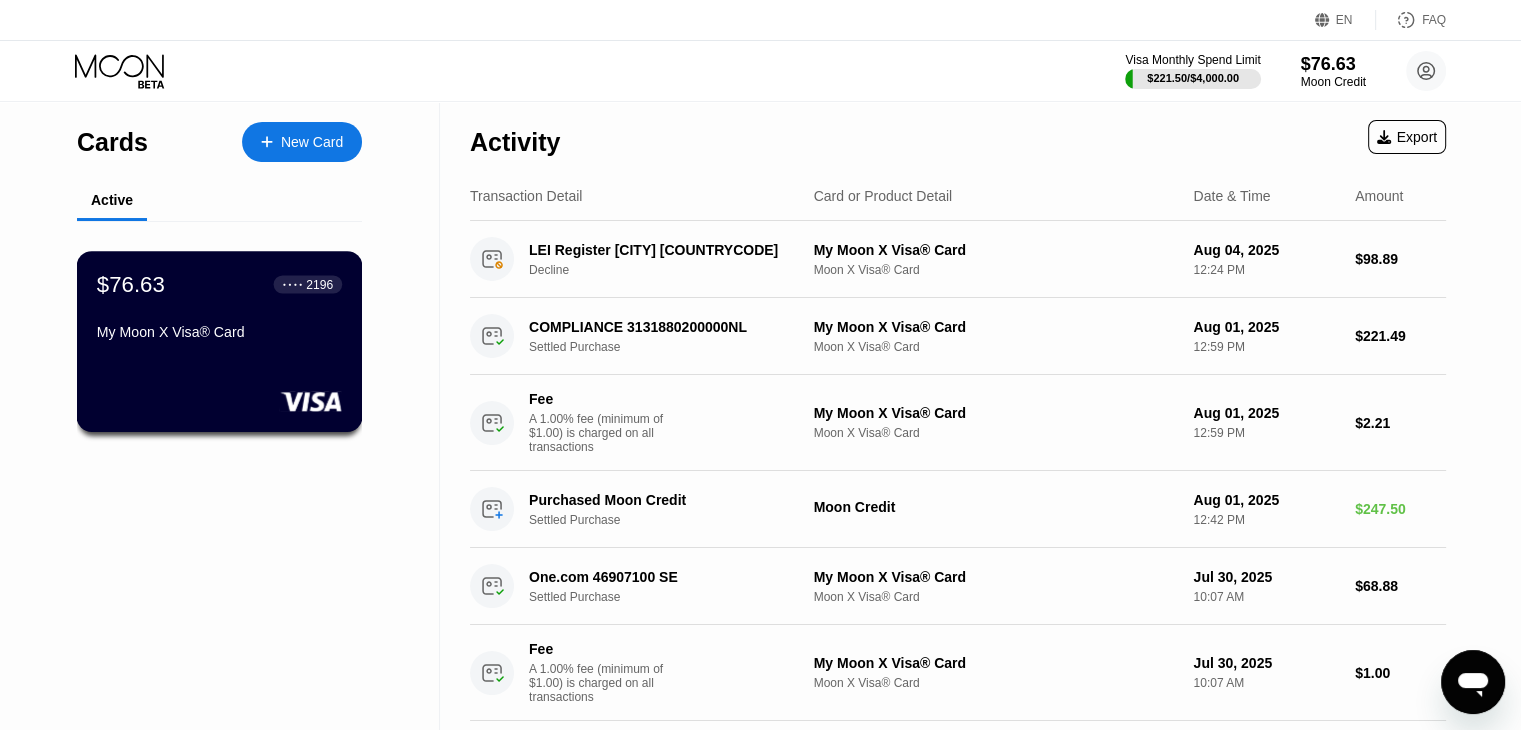 click on "My Moon X Visa® Card" at bounding box center (219, 336) 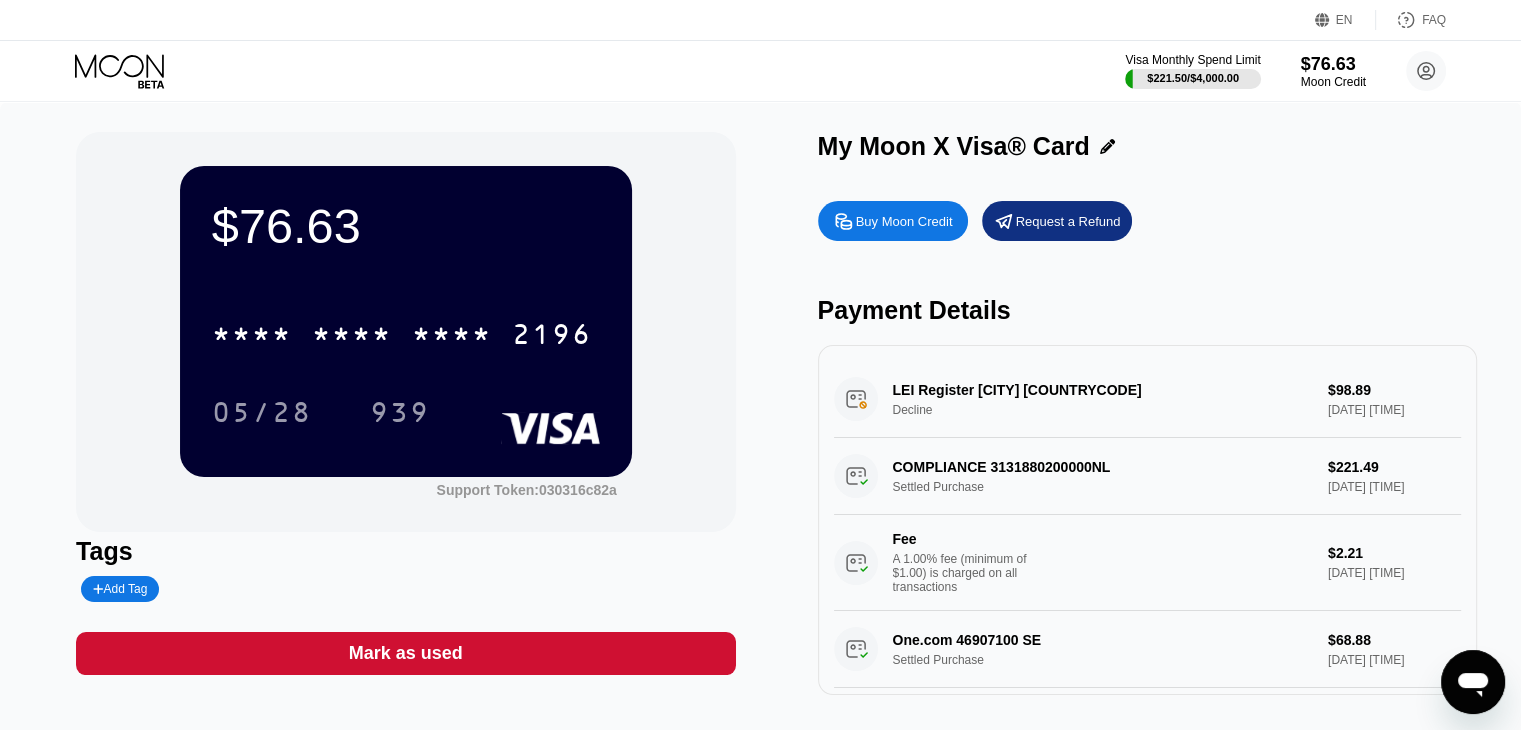 click on "Buy Moon Credit" at bounding box center (893, 221) 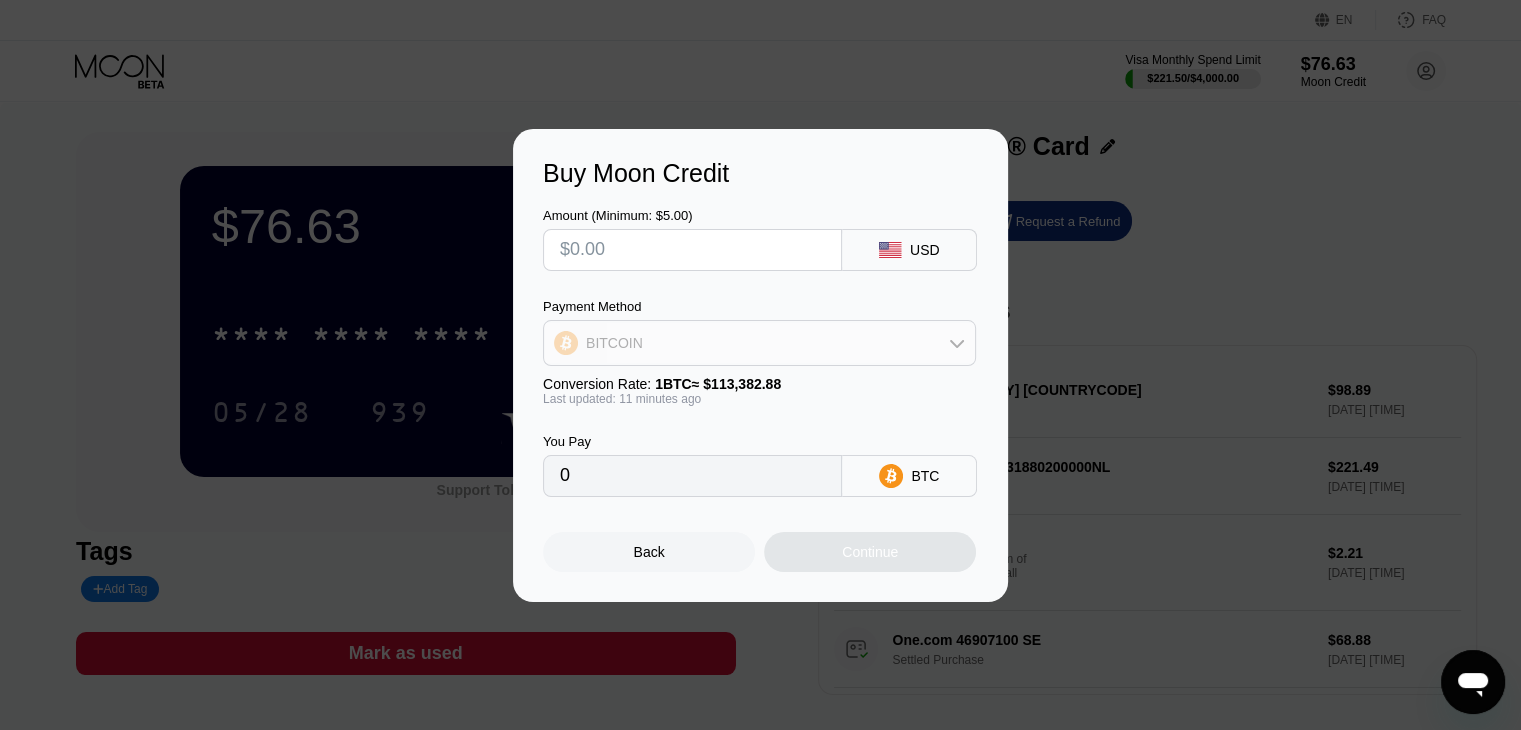 click on "BITCOIN" at bounding box center [759, 343] 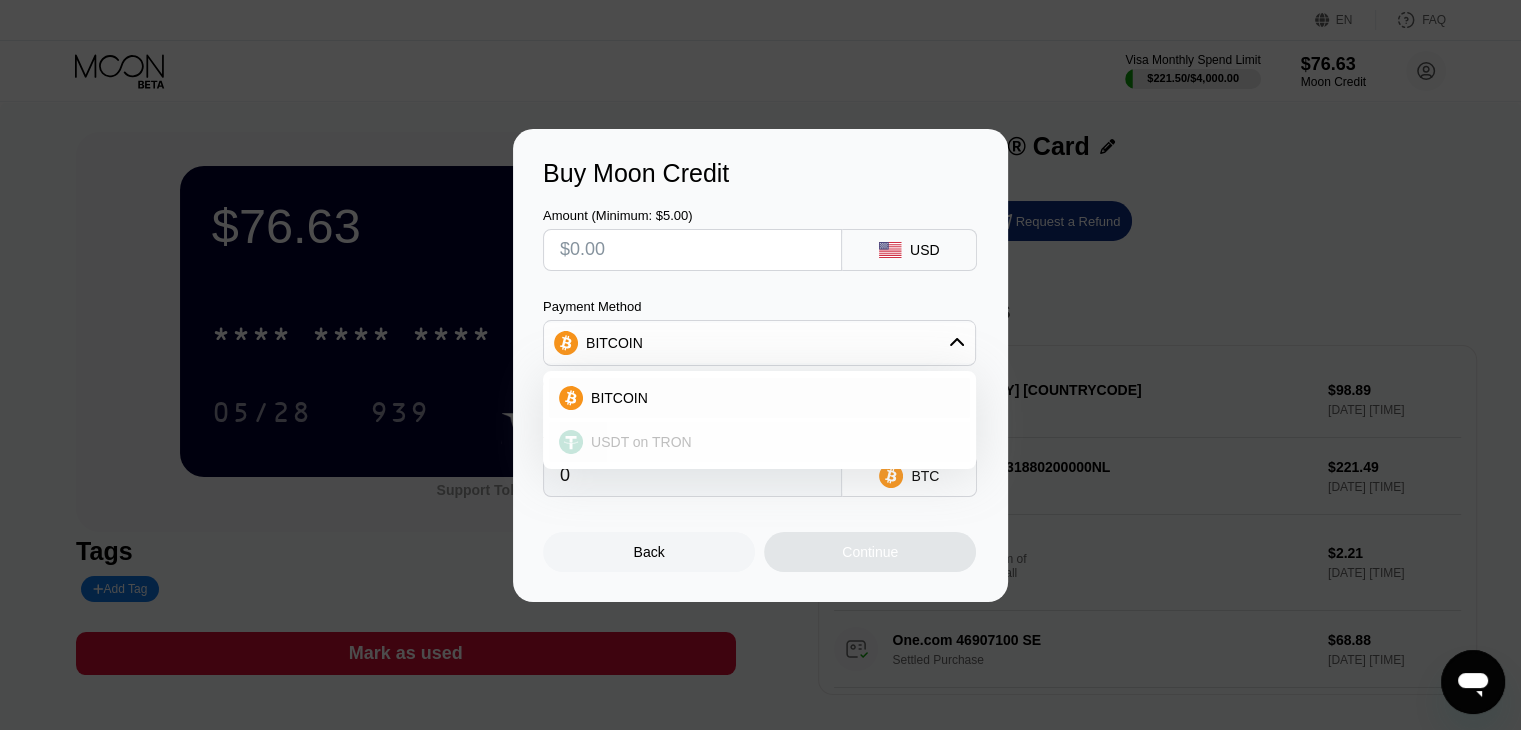 click on "USDT on TRON" at bounding box center [771, 442] 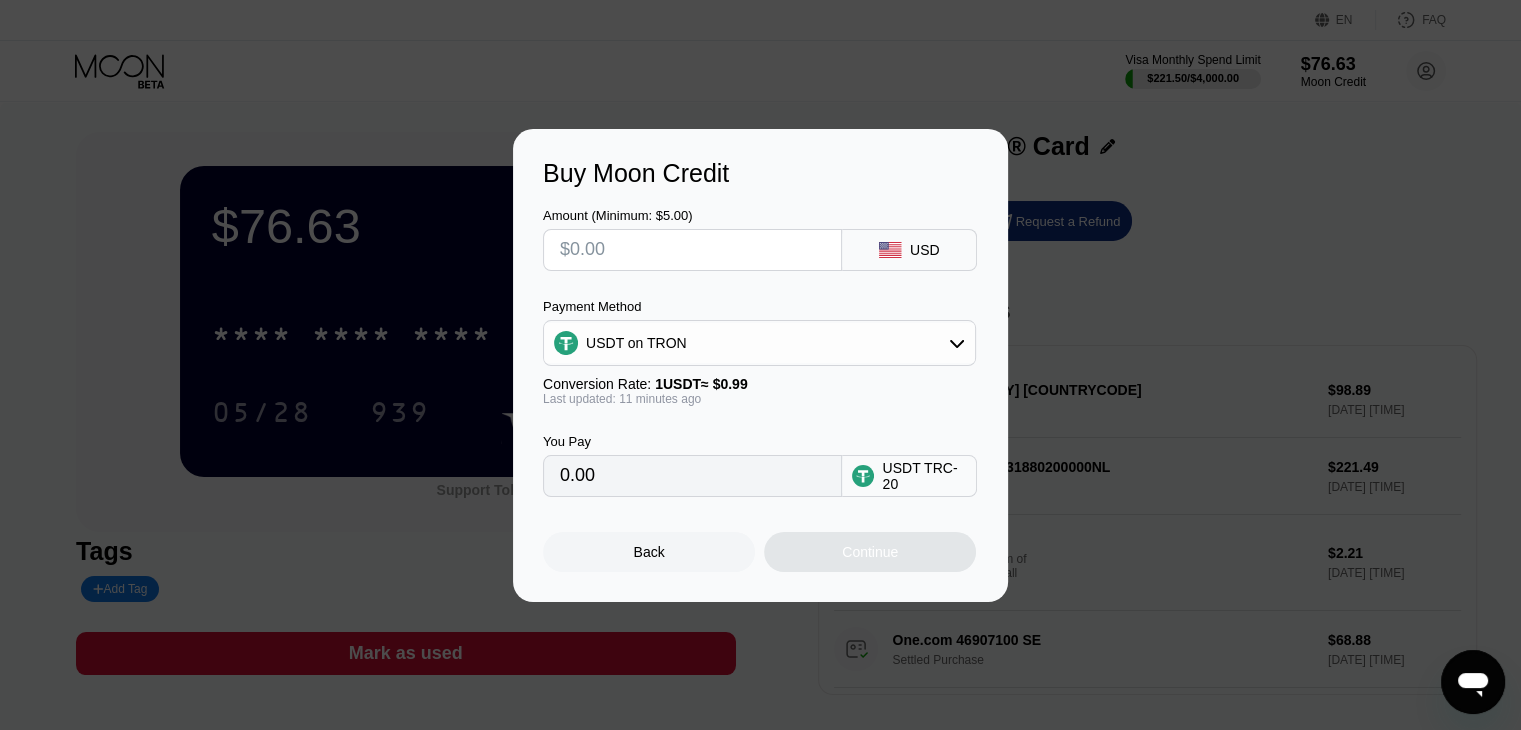 click at bounding box center [692, 250] 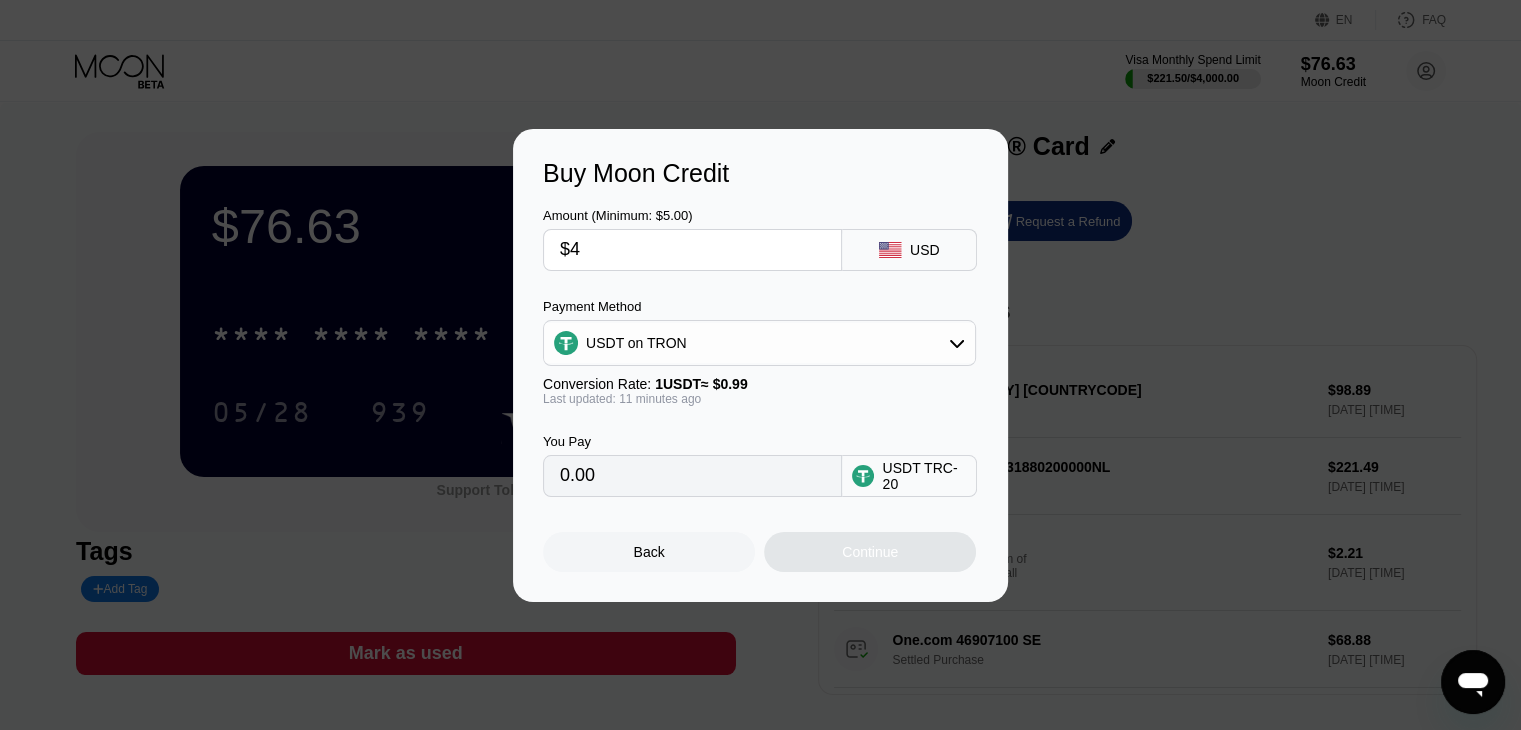 type on "4.04" 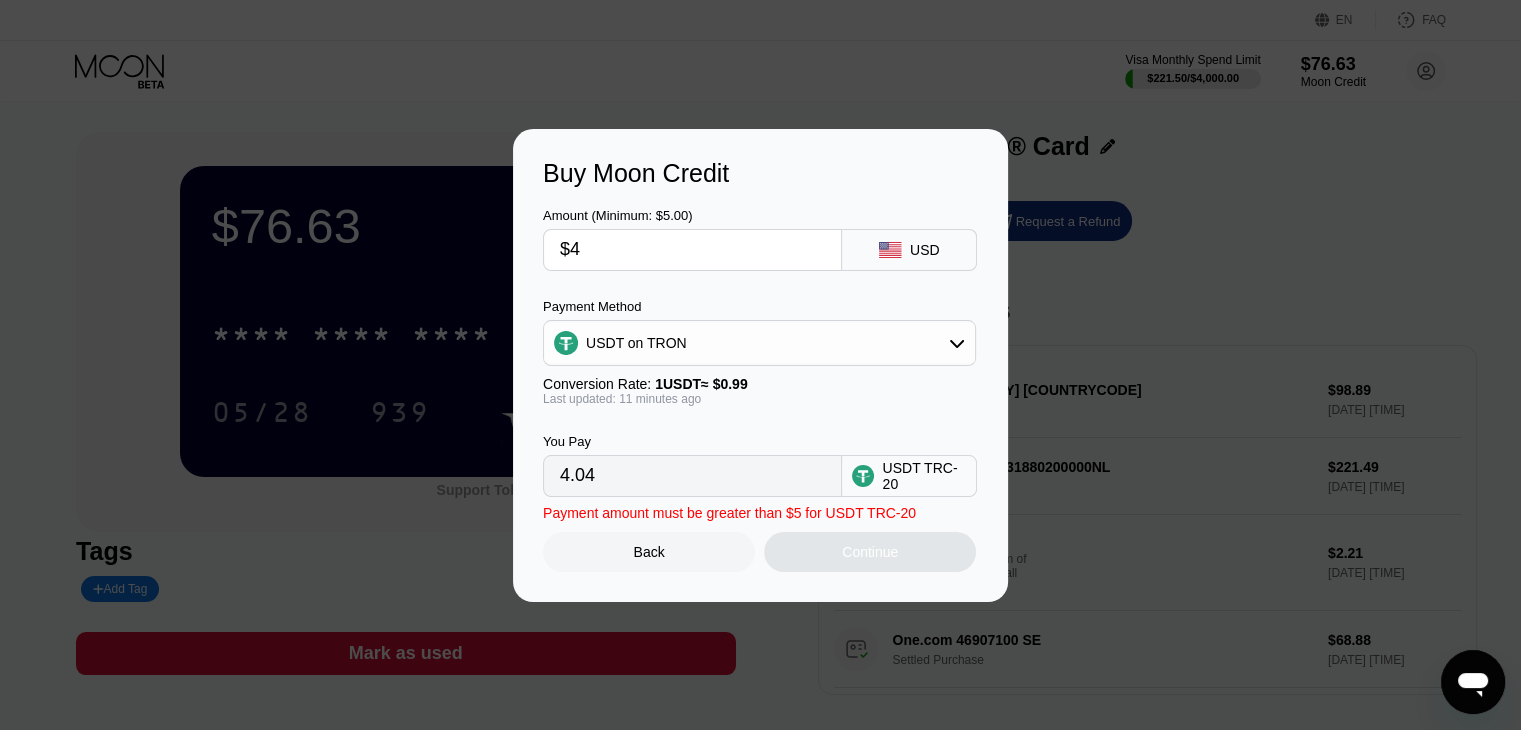 type on "$49" 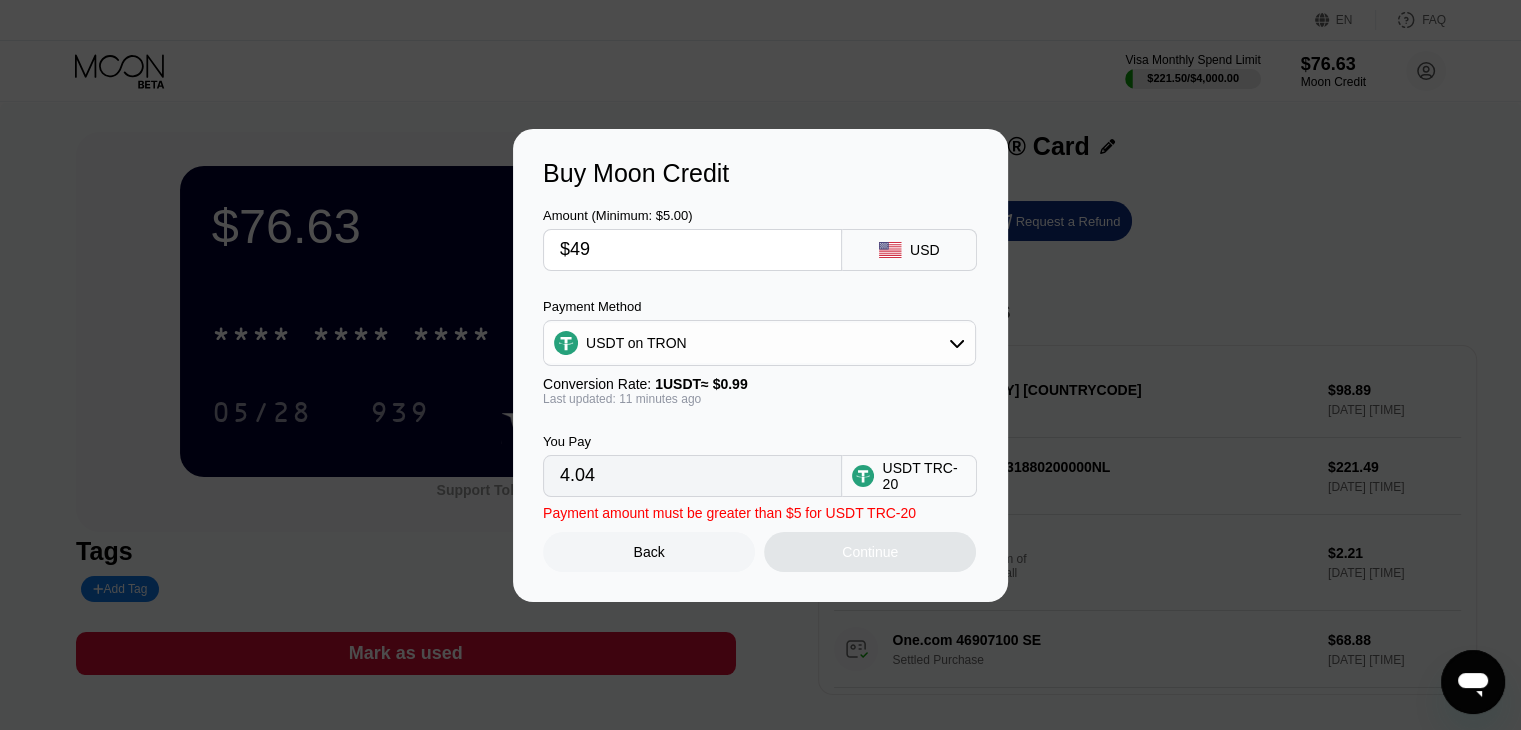 type on "49.49" 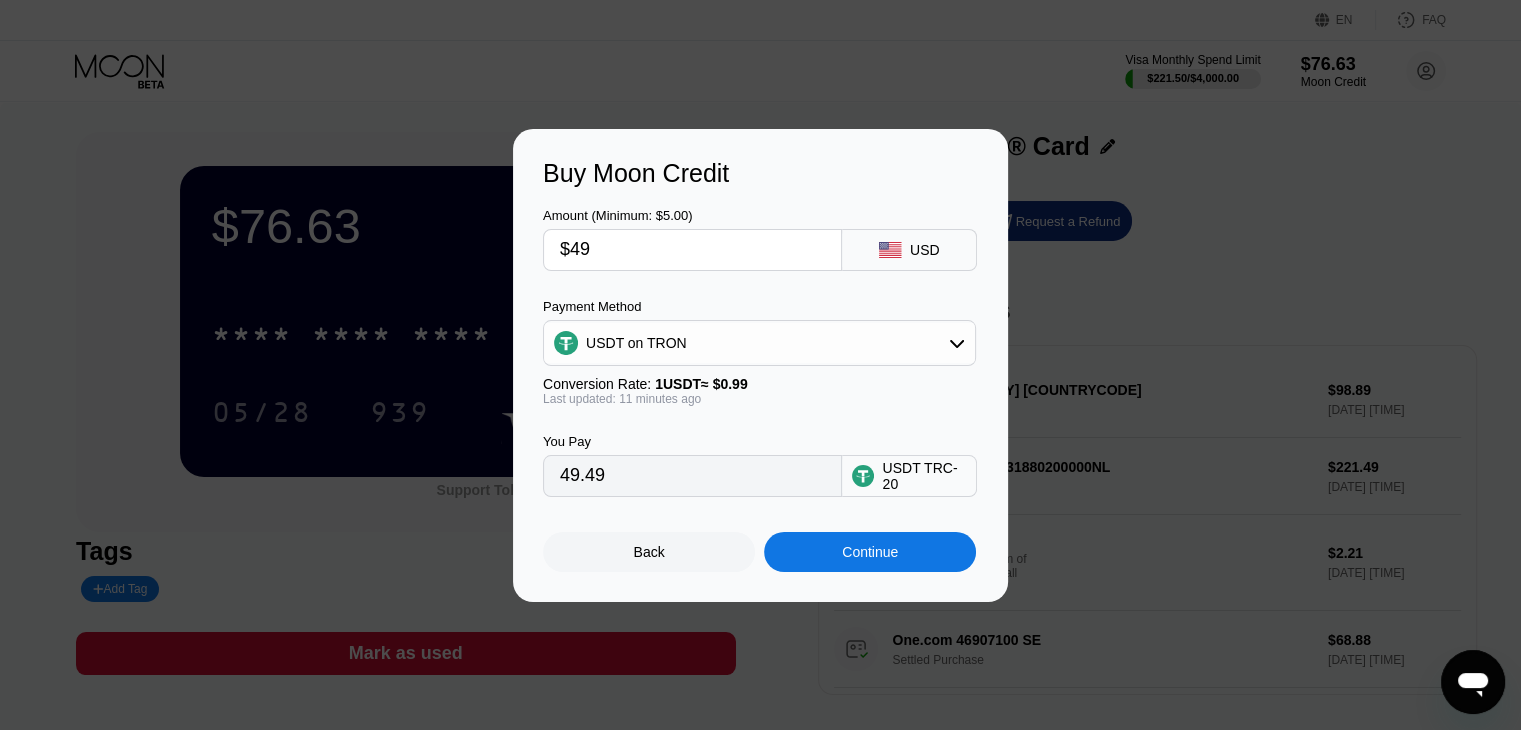 type on "$495" 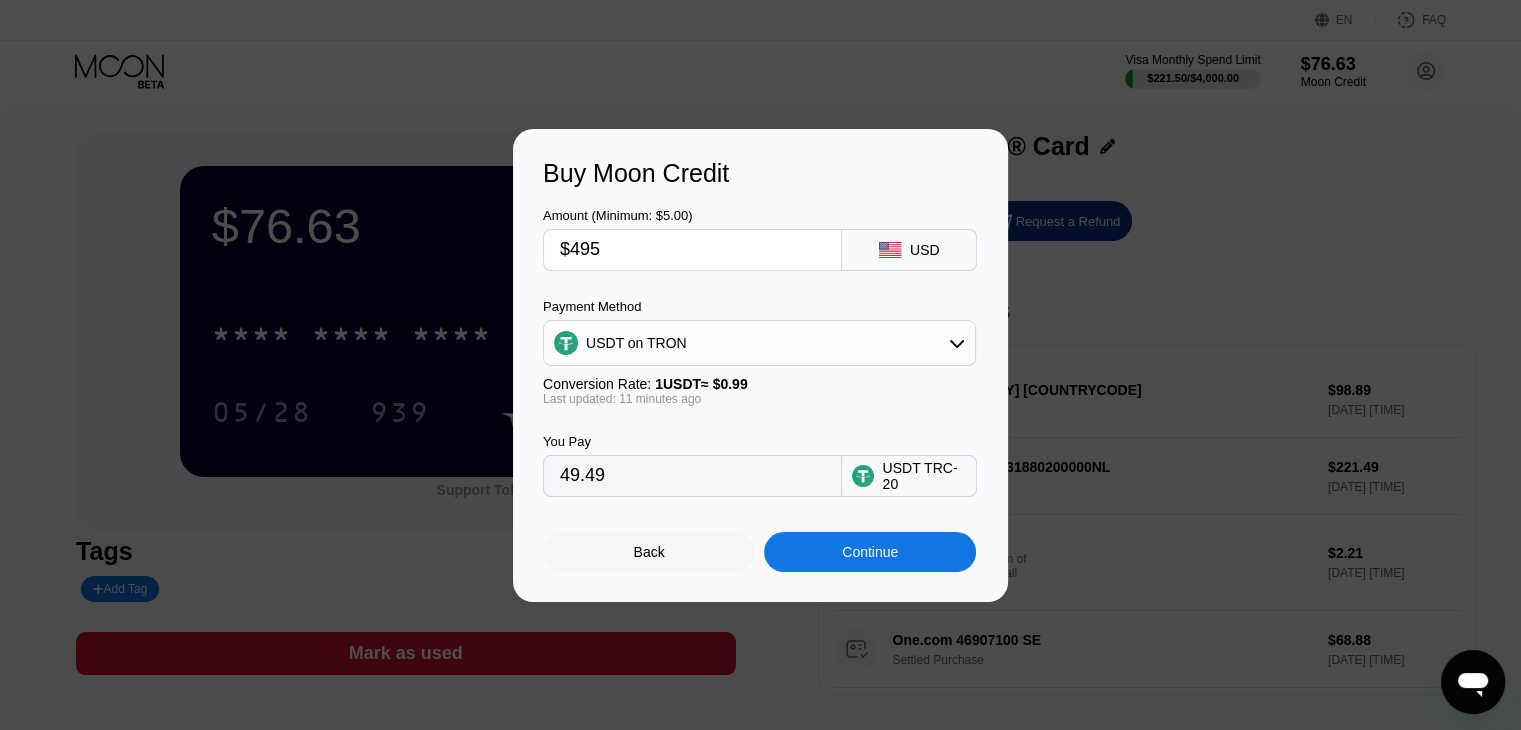 type on "500.00" 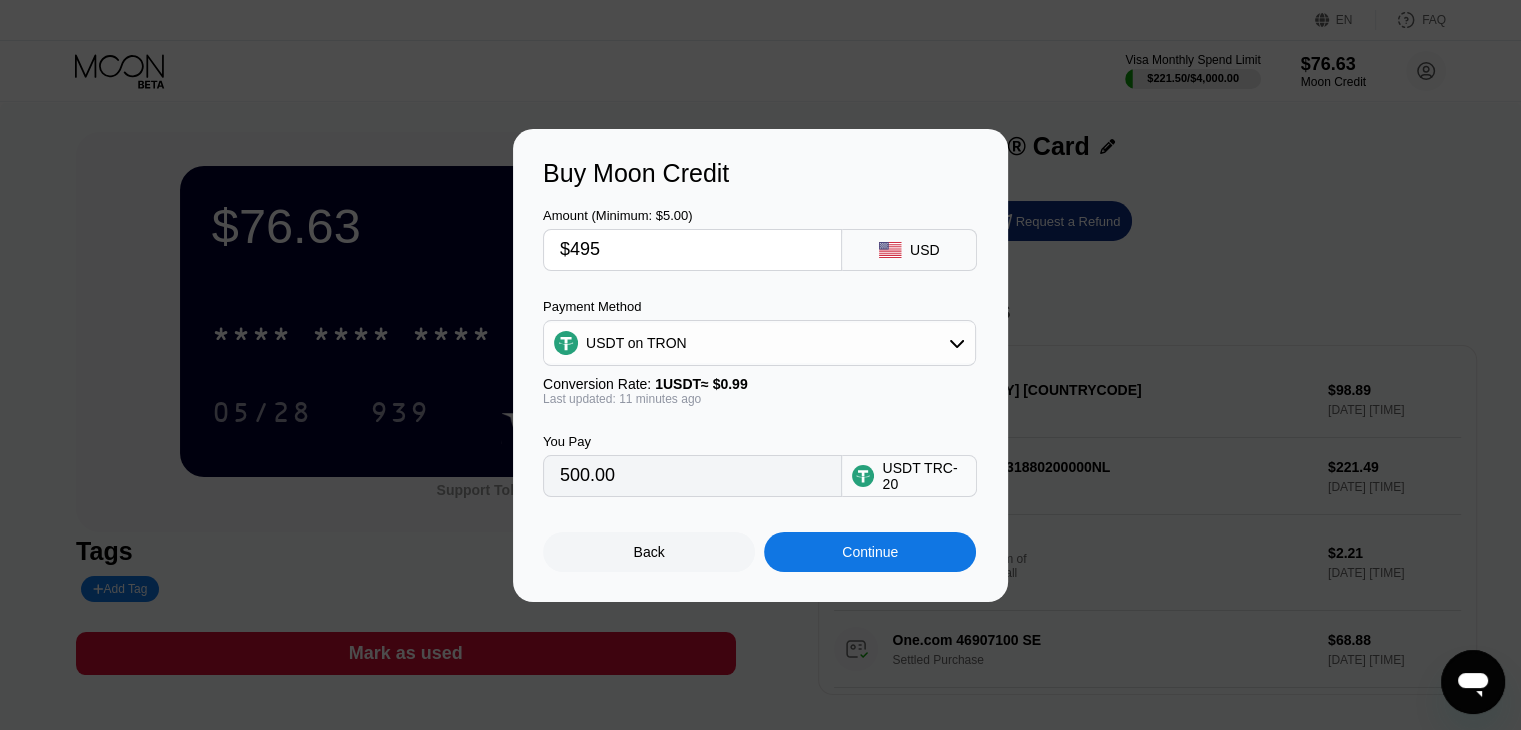 type on "$495" 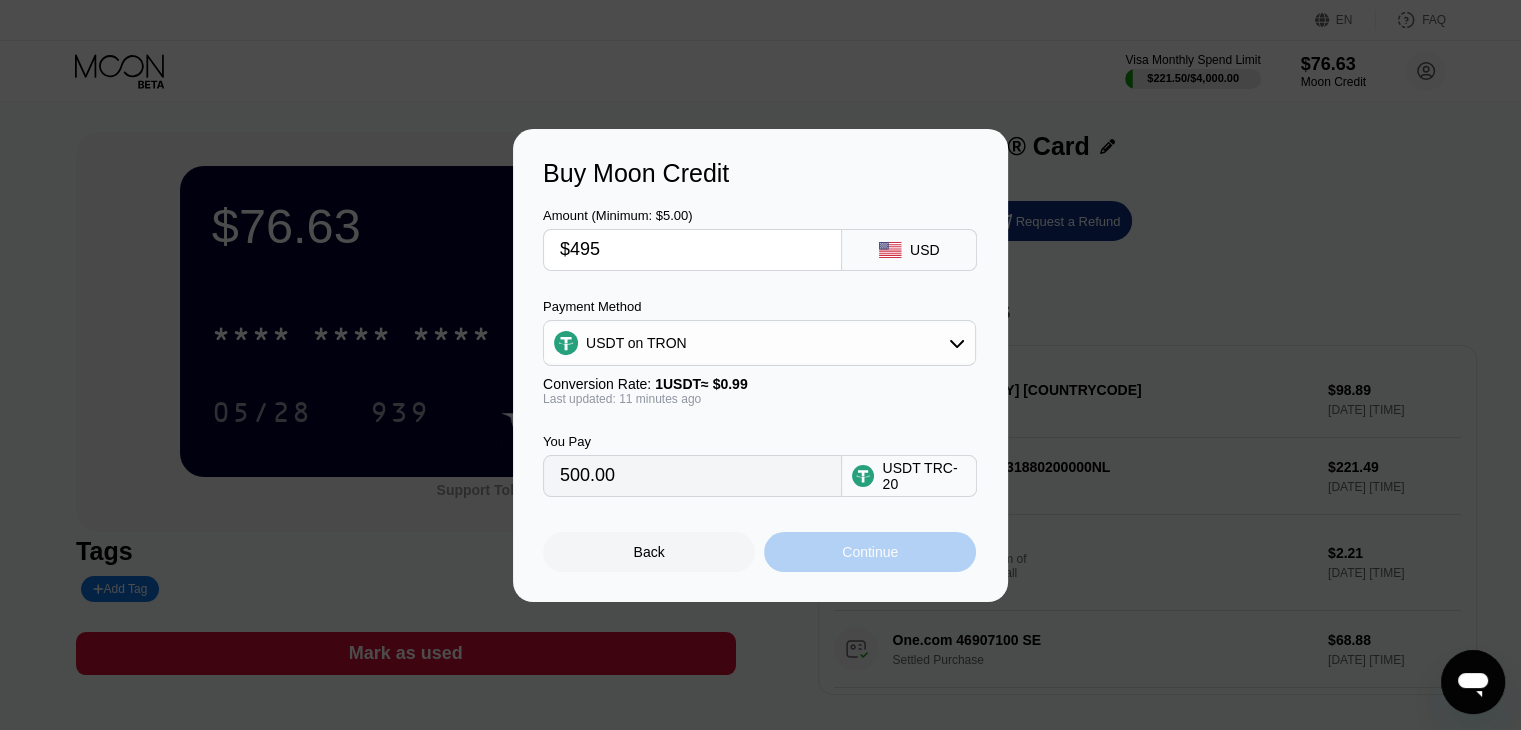 click on "Continue" at bounding box center [870, 552] 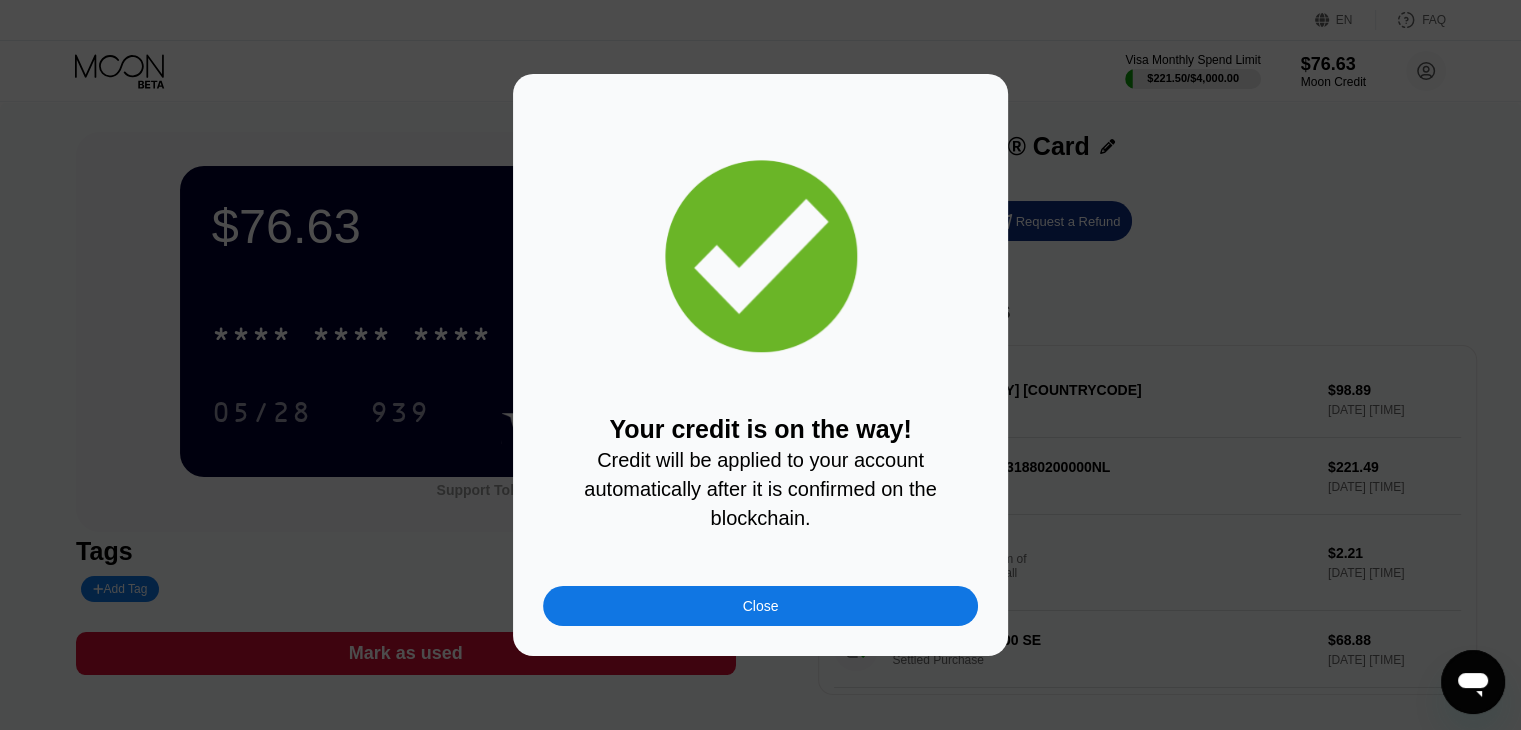 click on "Close" at bounding box center (761, 606) 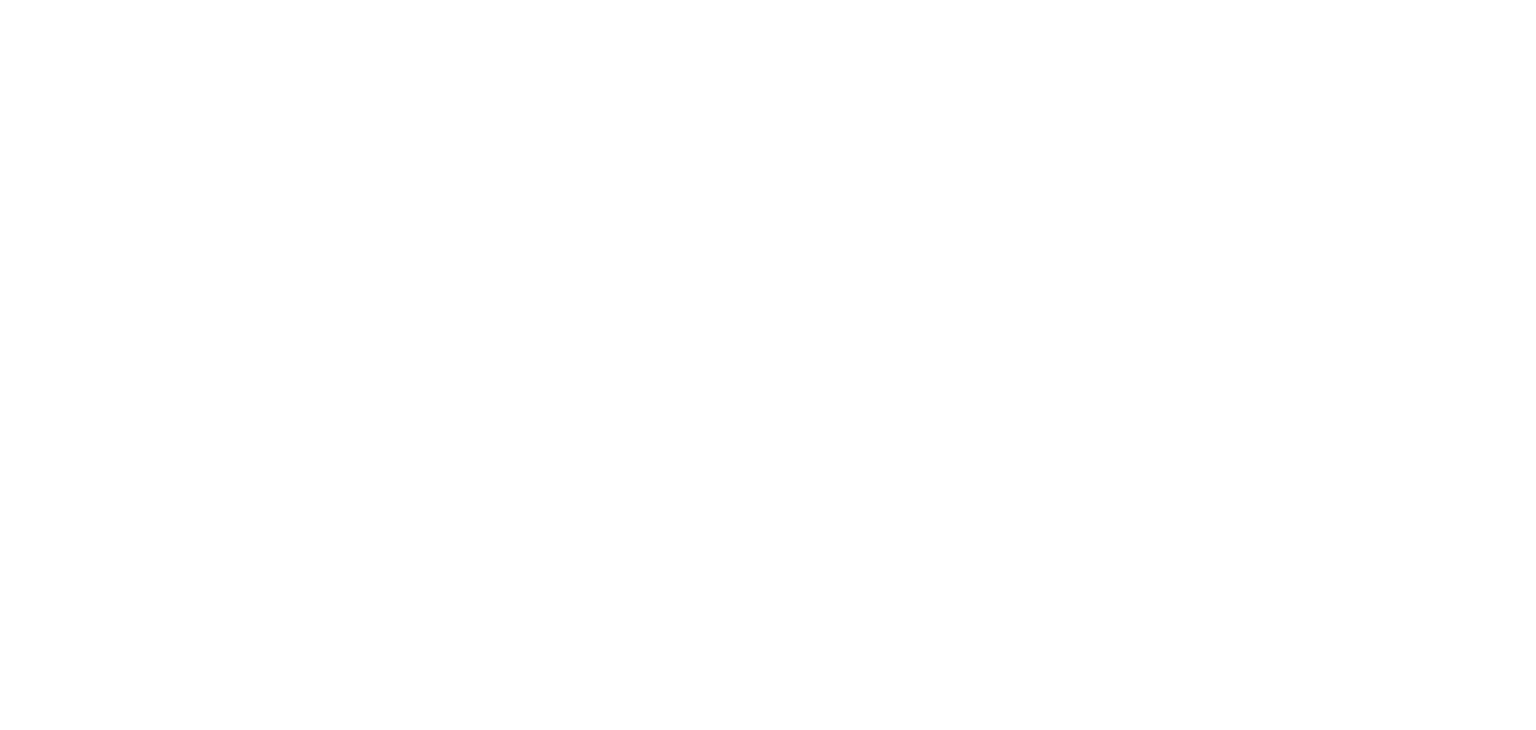 scroll, scrollTop: 0, scrollLeft: 0, axis: both 